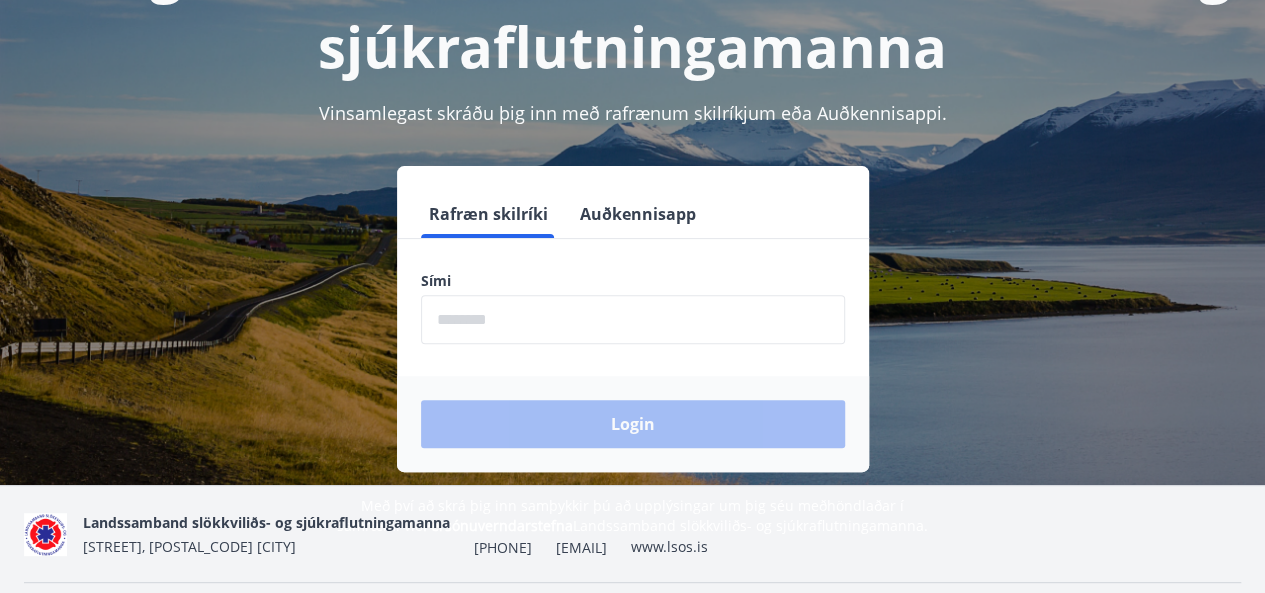 scroll, scrollTop: 190, scrollLeft: 0, axis: vertical 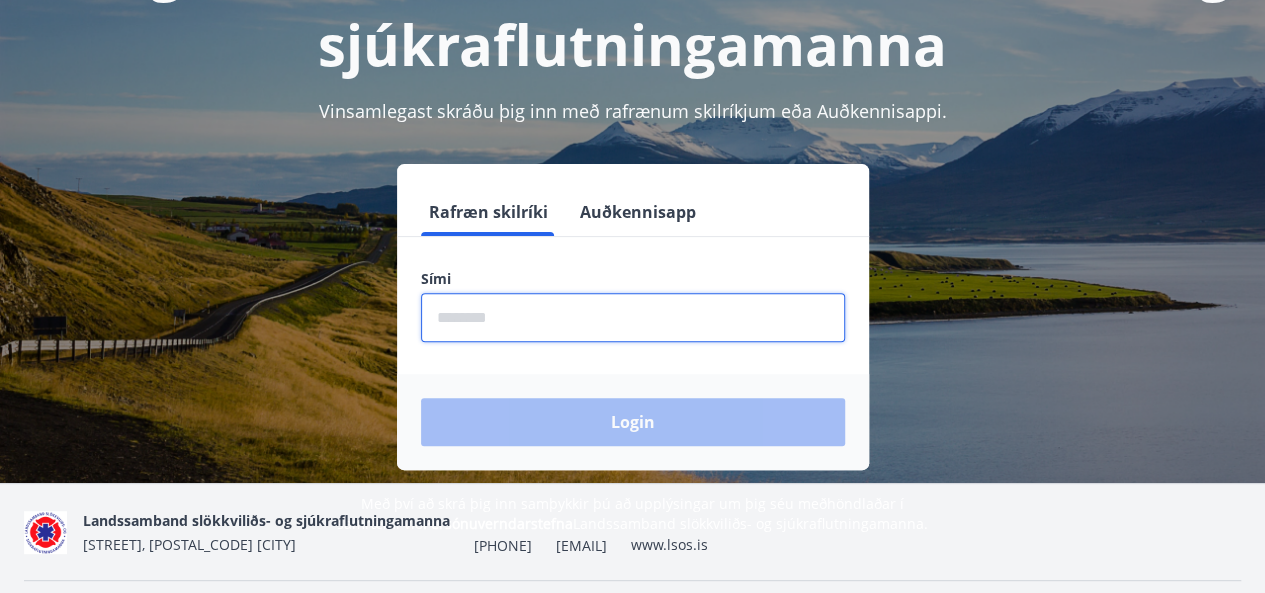 click at bounding box center [633, 317] 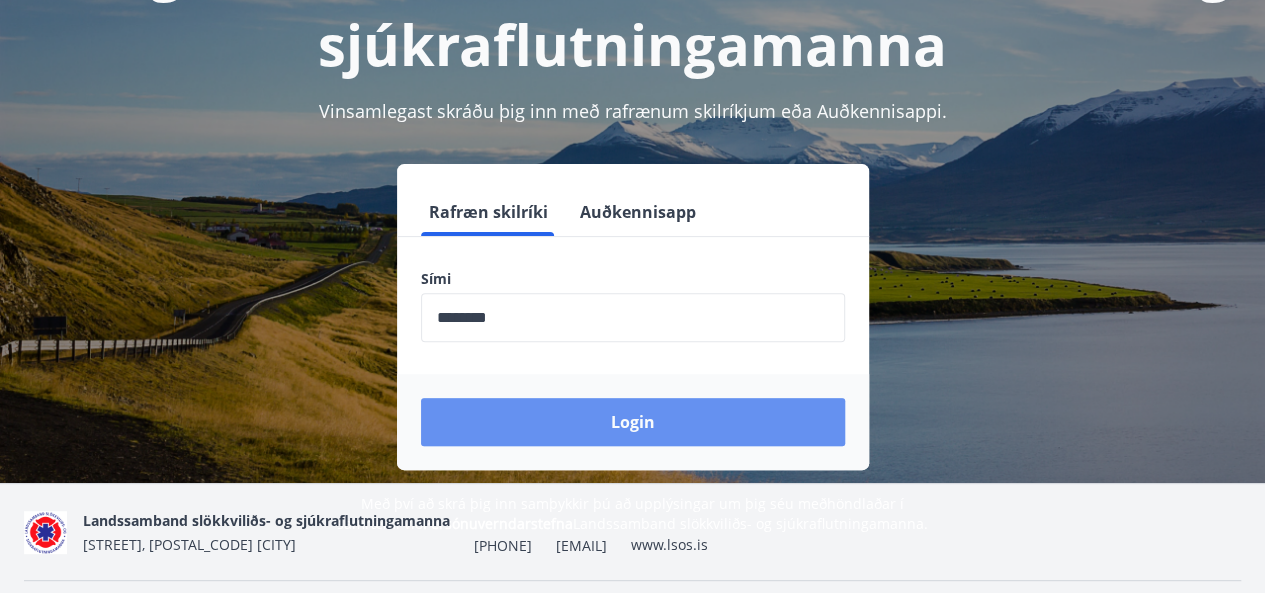 click on "Login" at bounding box center [633, 422] 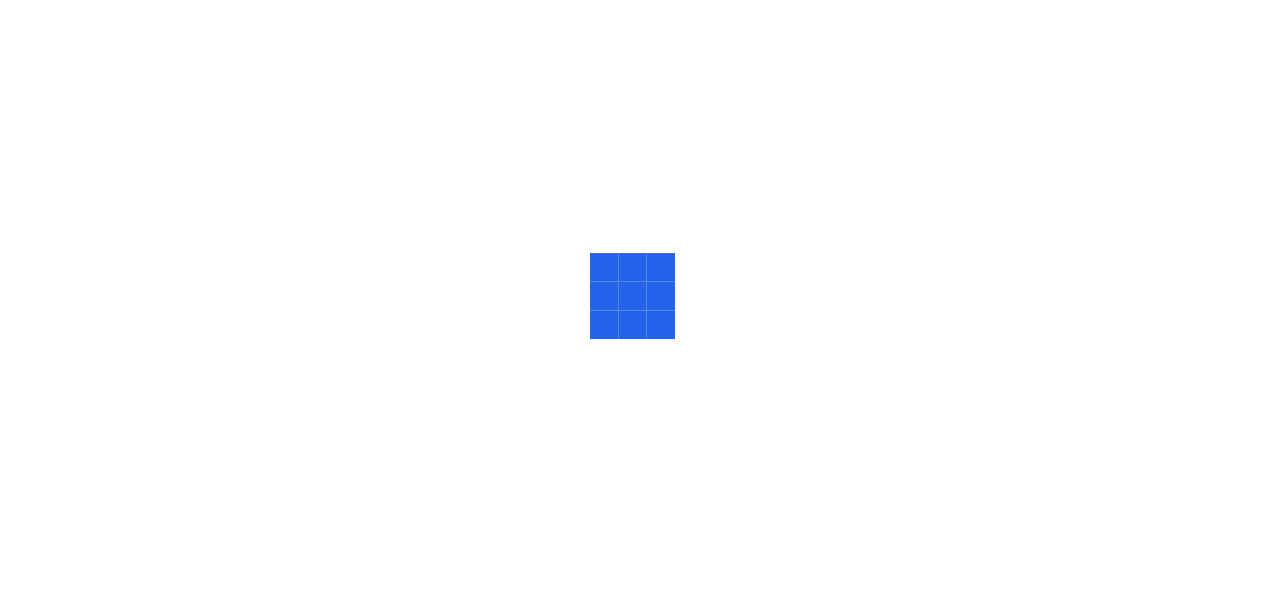 scroll, scrollTop: 0, scrollLeft: 0, axis: both 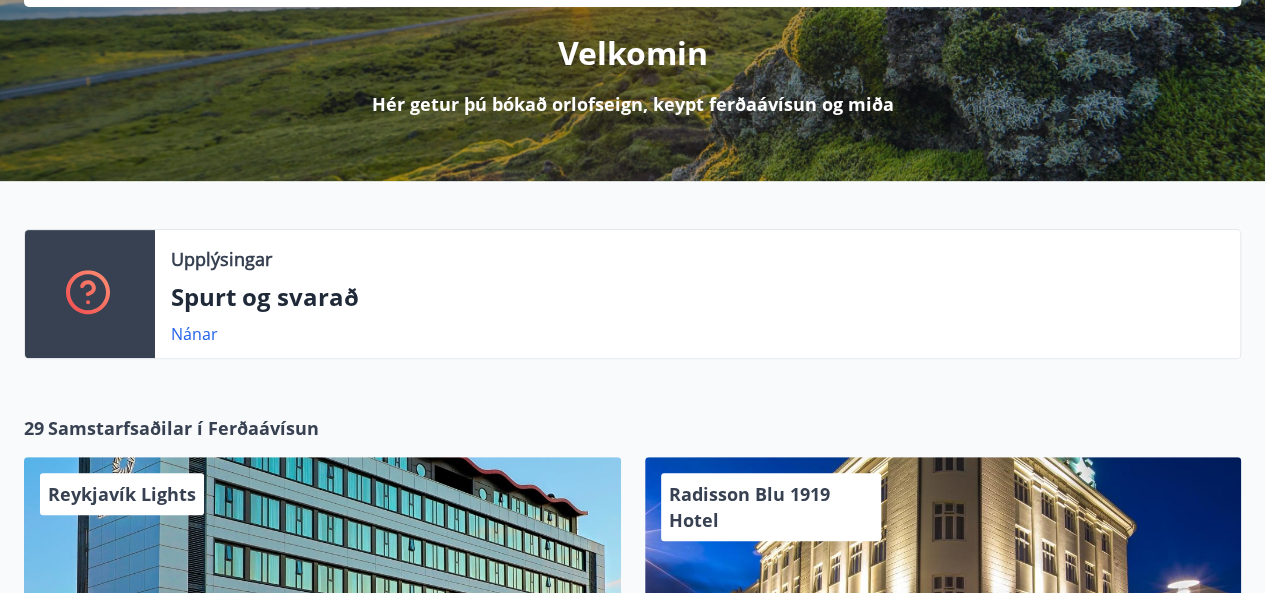 click on "Nánar" at bounding box center [194, 334] 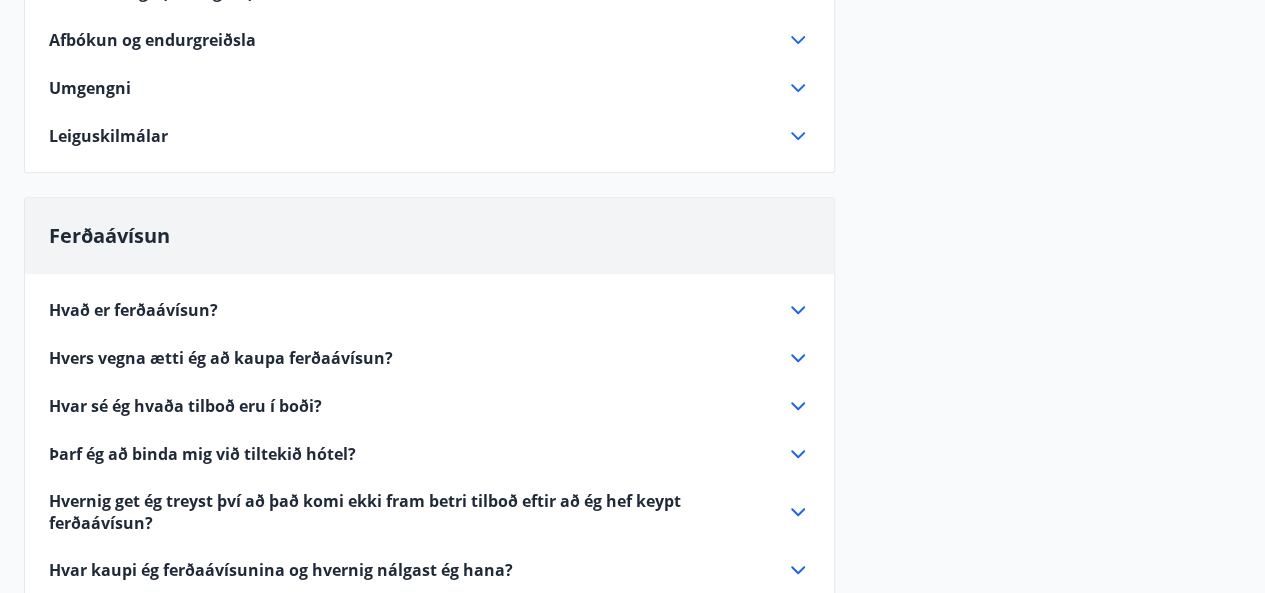 scroll, scrollTop: 431, scrollLeft: 0, axis: vertical 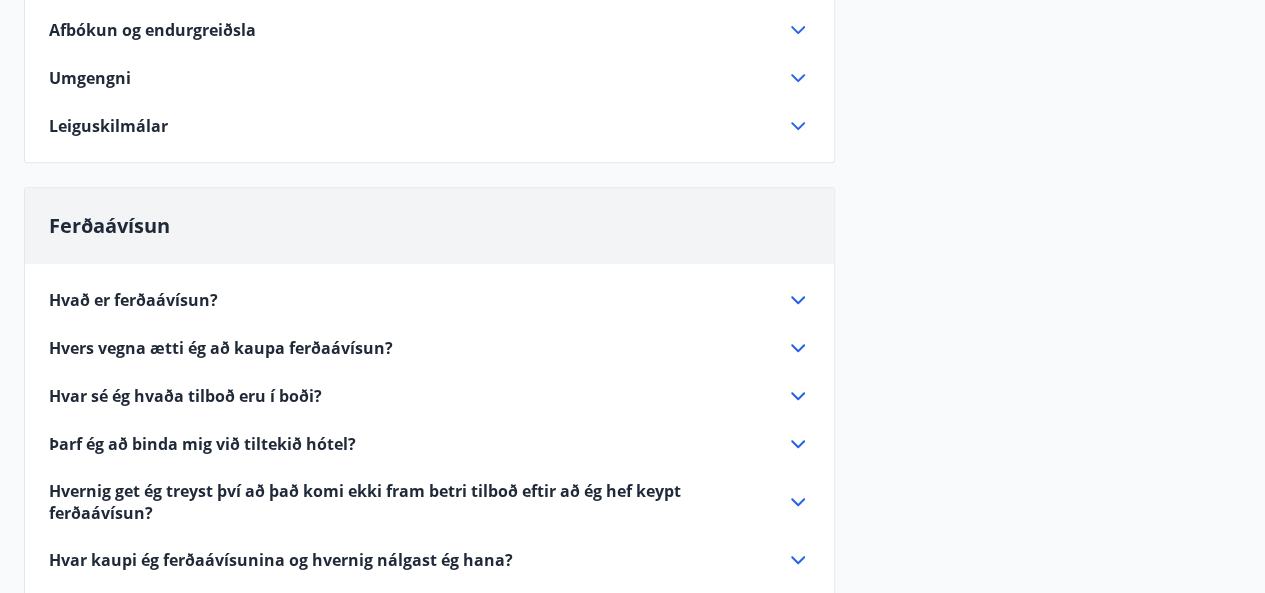 click 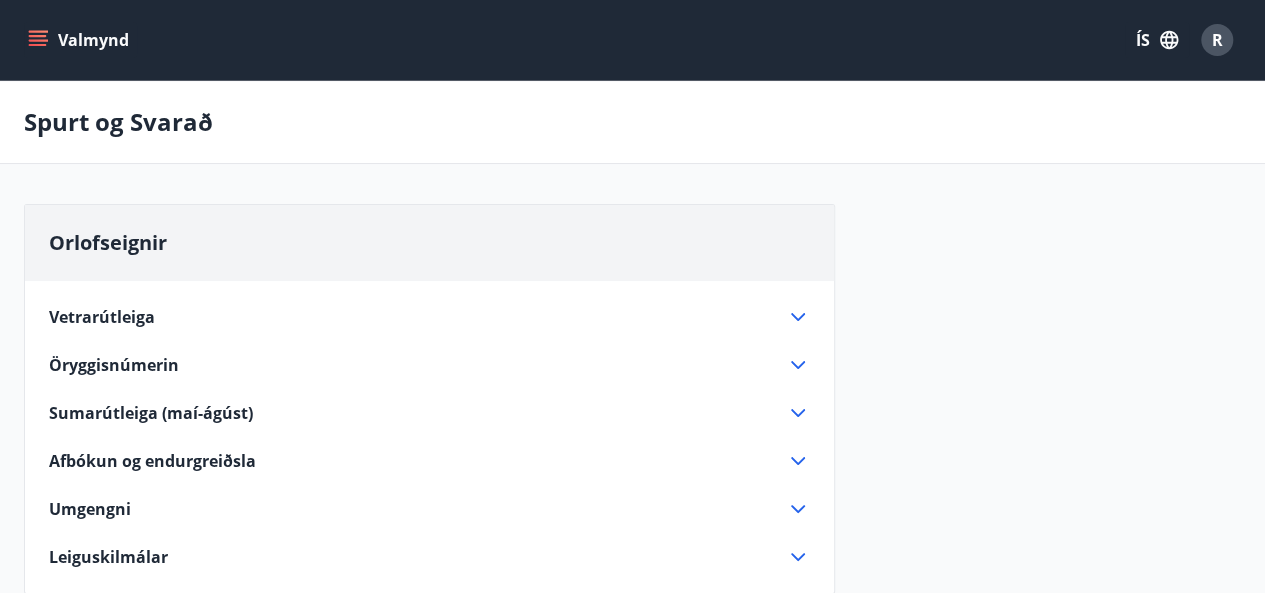 scroll, scrollTop: 295, scrollLeft: 0, axis: vertical 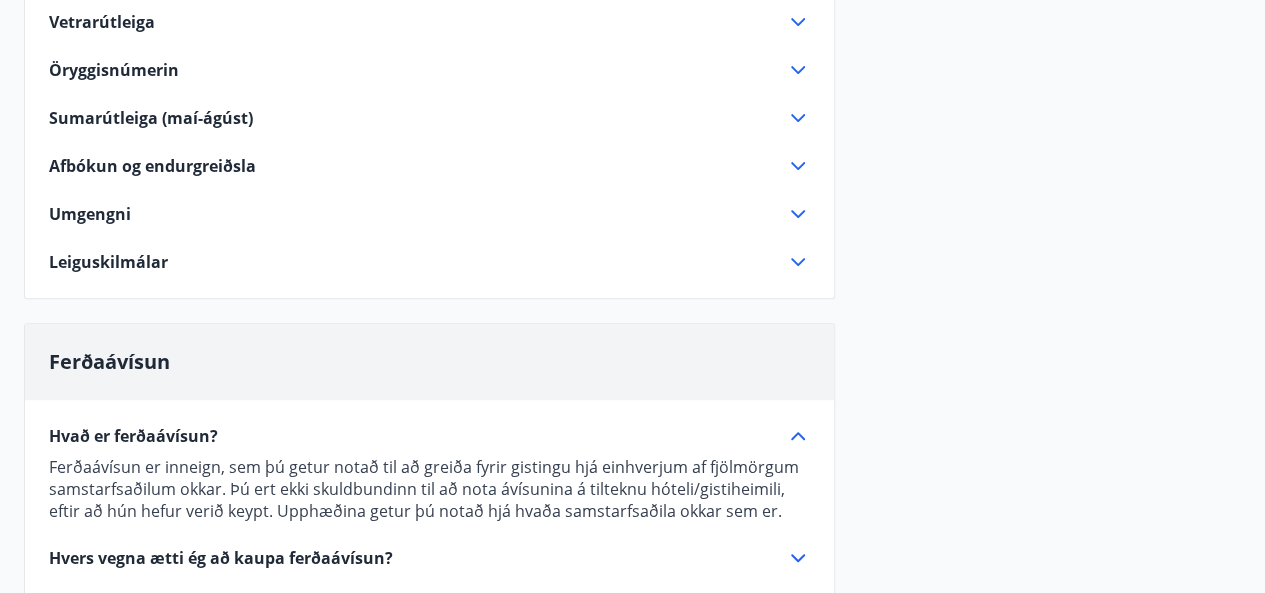 click 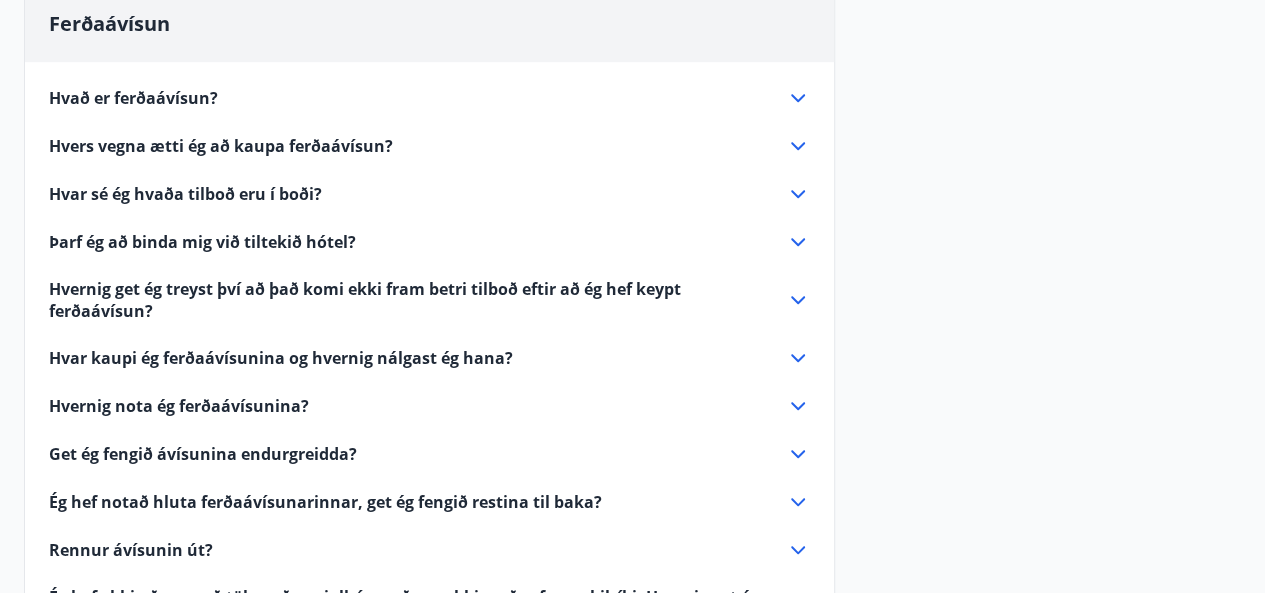 scroll, scrollTop: 637, scrollLeft: 0, axis: vertical 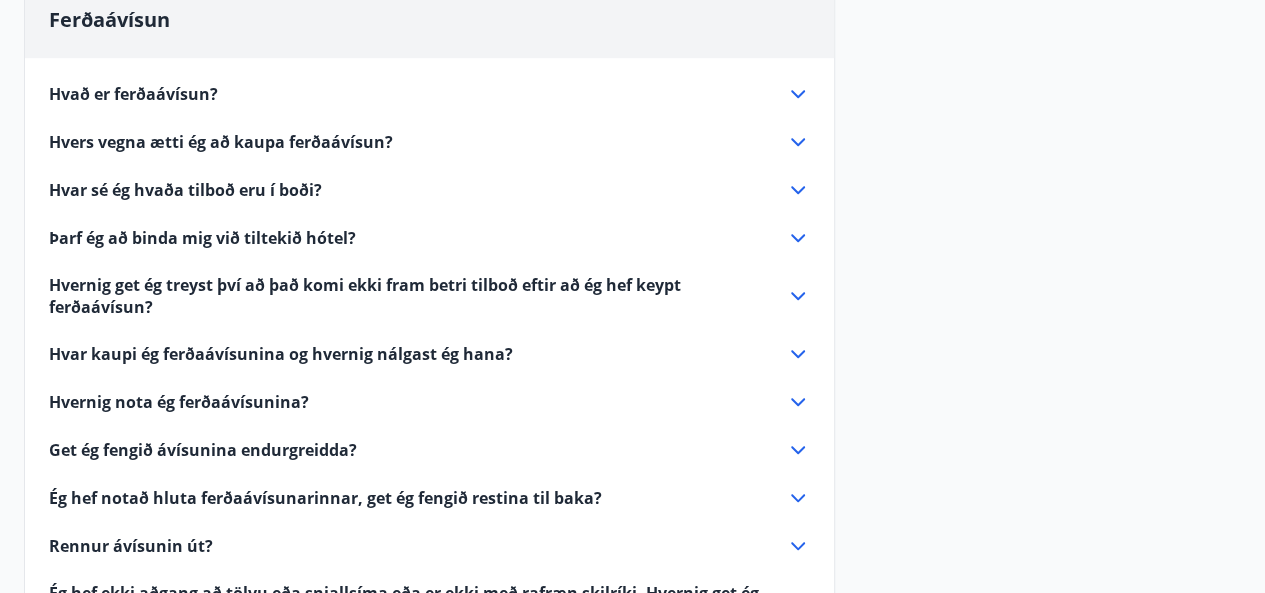 click on "Hvað er ferðaávísun? Ferðaávísun er inneign, sem þú getur notað til að greiða fyrir gistingu hjá einhverjum af fjölmörgum samstarfsaðilum okkar. Þú ert ekki skuldbundinn til að nota ávísunina á tilteknu hóteli/gistiheimili, eftir að hún hefur verið keypt. Upphæðina getur þú notað hjá hvaða samstarfsaðila okkar sem er.
Hvers vegna ætti ég að kaupa ferðaávísun? Vegna þess að hótelkeðjur og gistiheimili hafa boðið félagsmönnum stéttarfélaganna, í krafti fjölda þeirra, betri tilboð en hægt er að fá á almennum markaði.
Hvar sé ég hvaða tilboð eru í boði? Á orlofsvefnum geturðu skráð þig inn, eins og þegar þú sækir um orlofshús, og valið „Ferðaávísun“. Þá ferð þú yfir á síðu þar sem allar upplýsingar koma fram. Hvert hótel eða gistiheimili getur verið með mörg tilboð, eftir gerð herbergis eða innifalinni þjónustu.
Þarf ég að binda mig við tiltekið hótel?
„Ferðaávísun“" at bounding box center [429, 342] 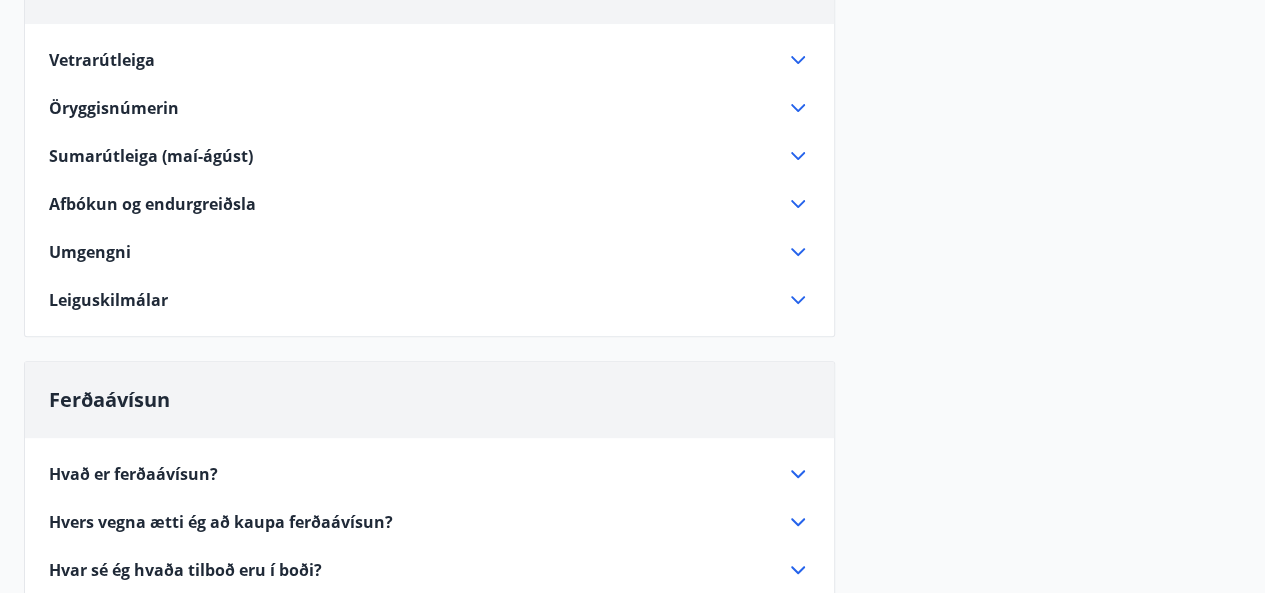 scroll, scrollTop: 0, scrollLeft: 0, axis: both 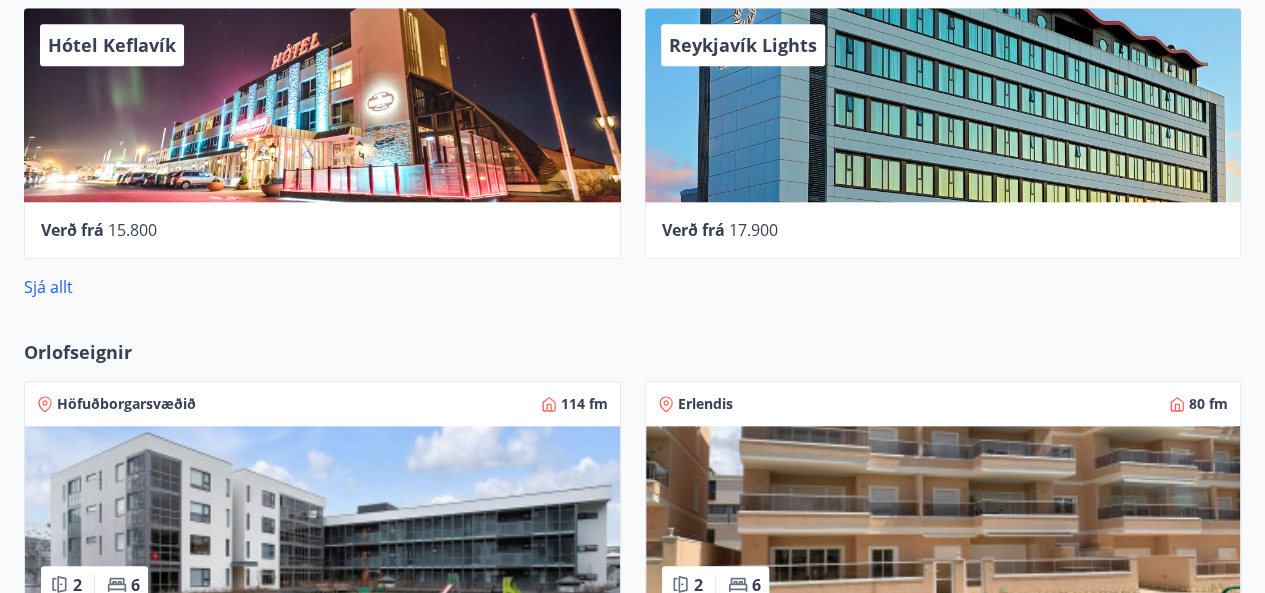 click on "Sjá allt" at bounding box center (48, 287) 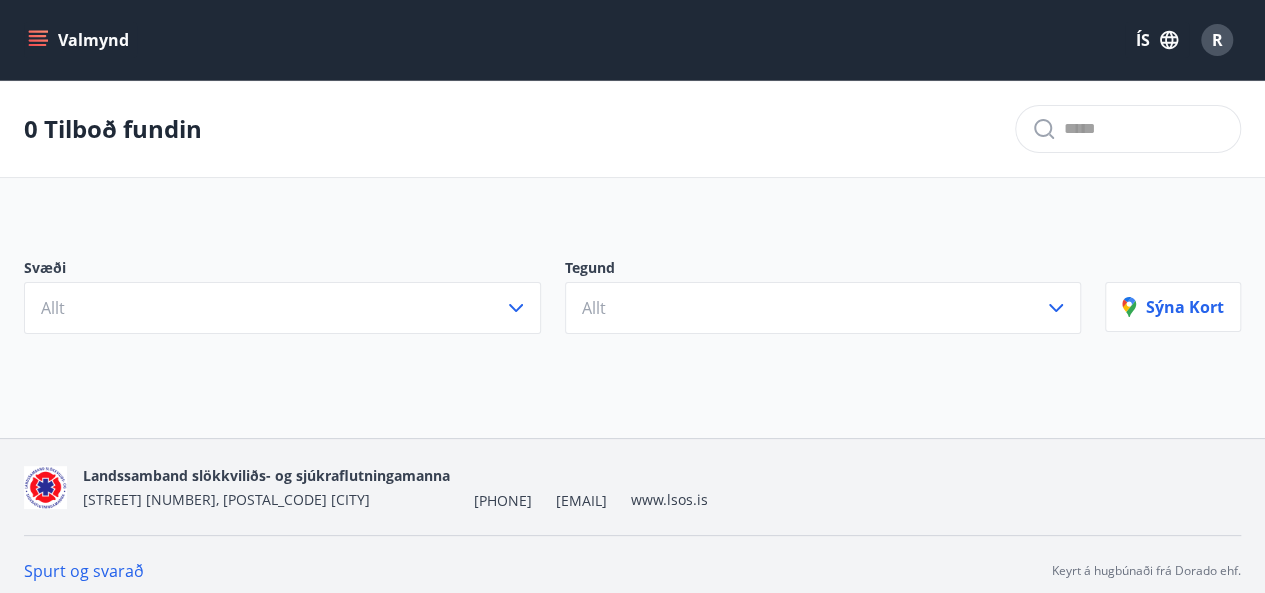 scroll, scrollTop: 10, scrollLeft: 0, axis: vertical 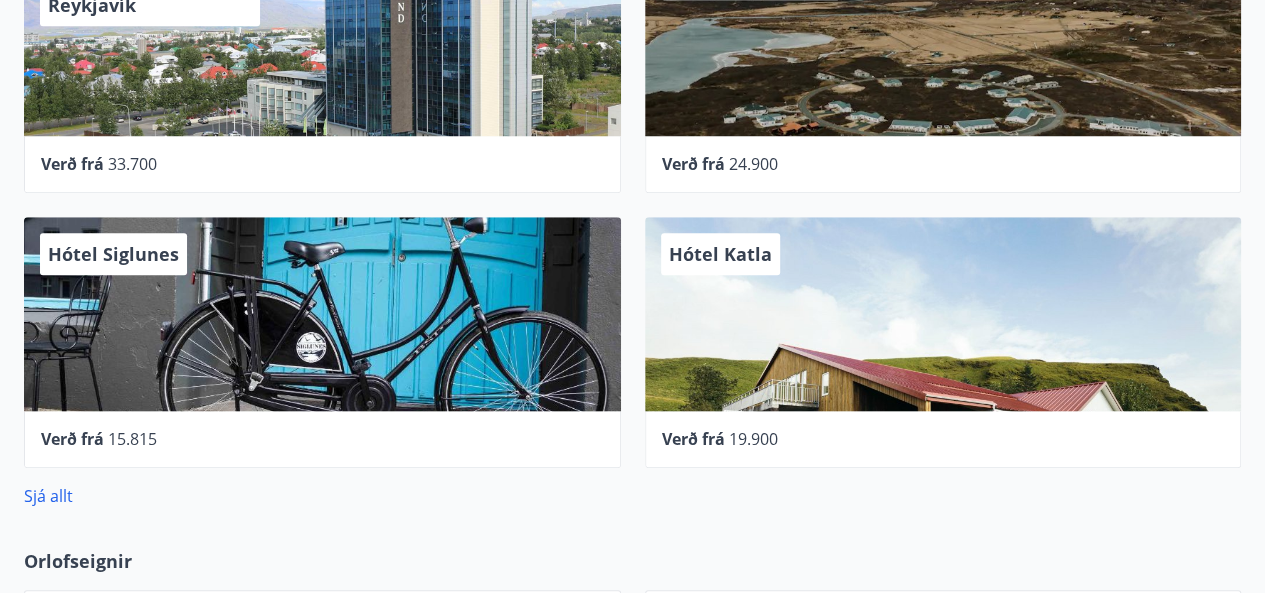 click on "Sjá allt" at bounding box center [48, 496] 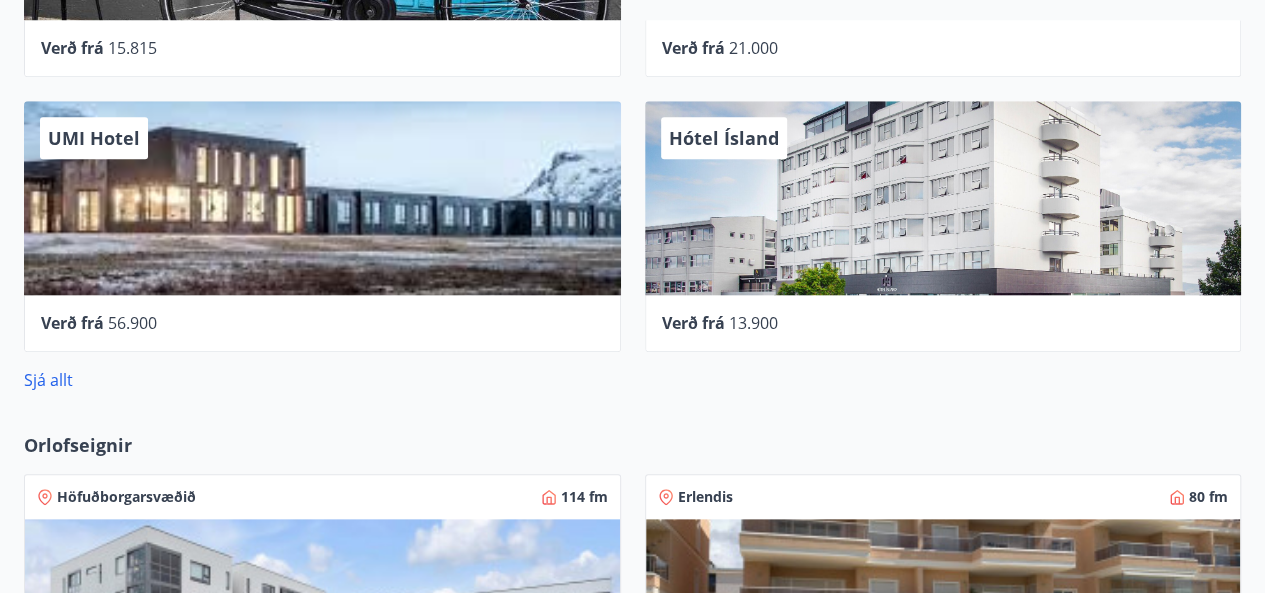 scroll, scrollTop: 874, scrollLeft: 0, axis: vertical 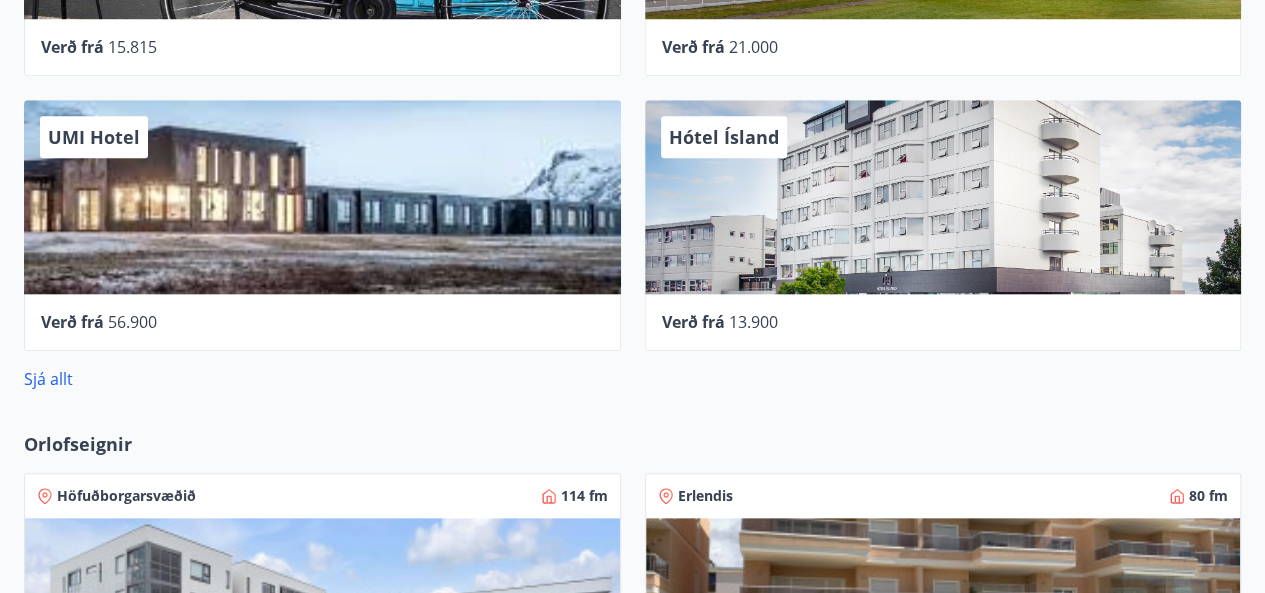 click on "Sjá allt" at bounding box center [48, 379] 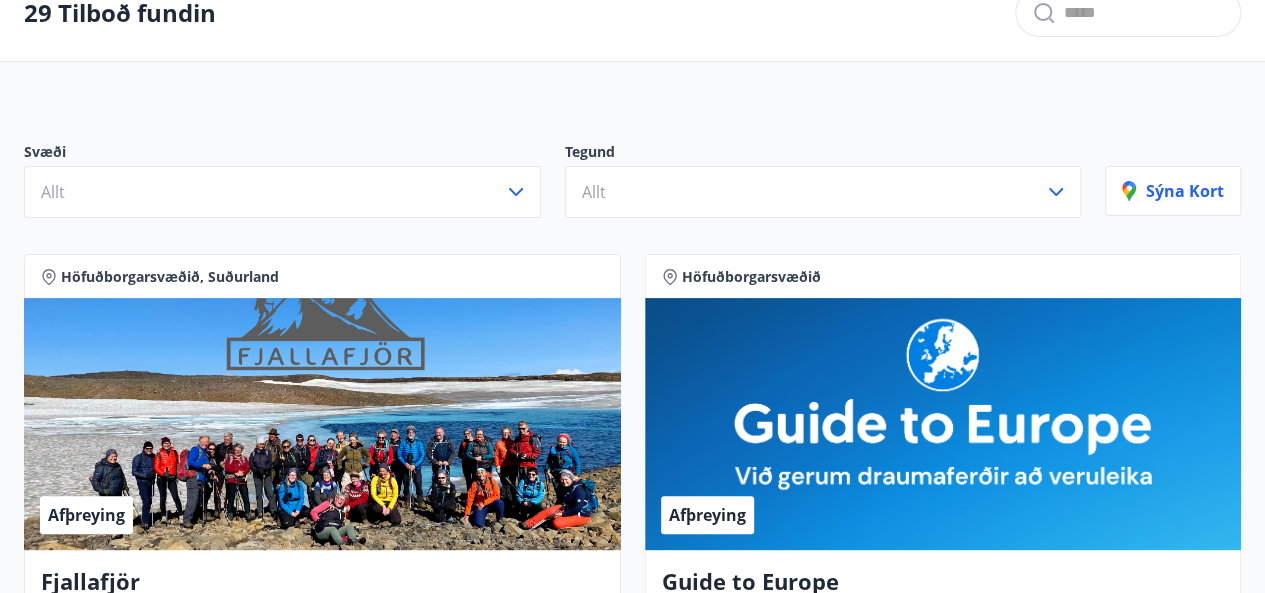 scroll, scrollTop: 0, scrollLeft: 0, axis: both 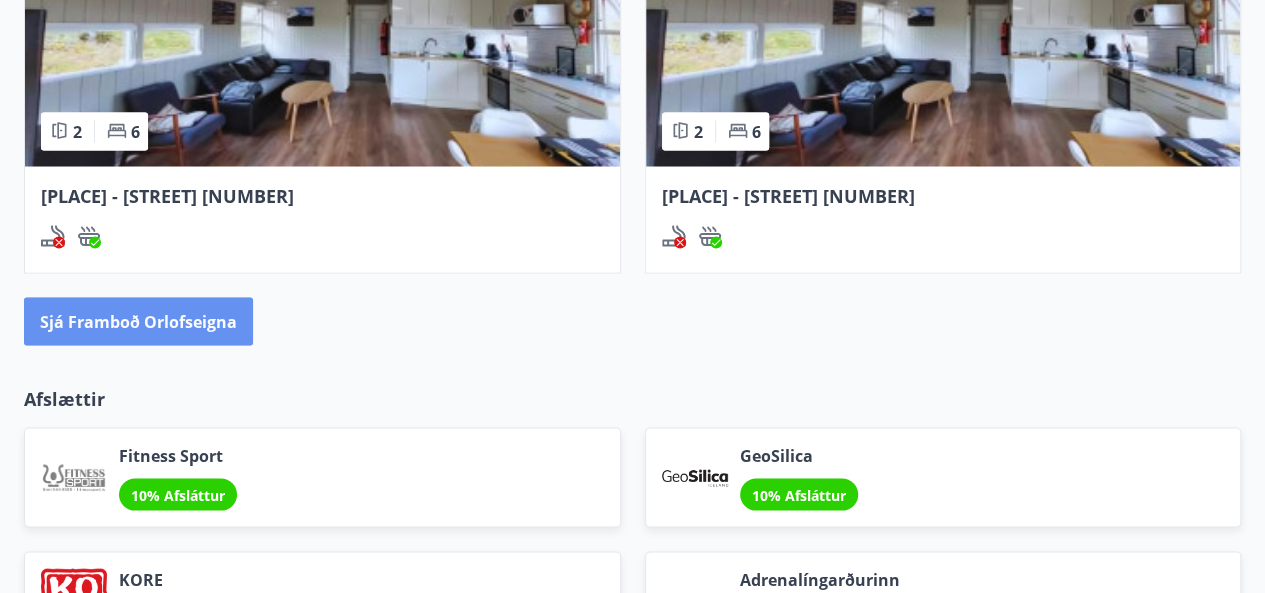 click on "Sjá framboð orlofseigna" at bounding box center [138, 321] 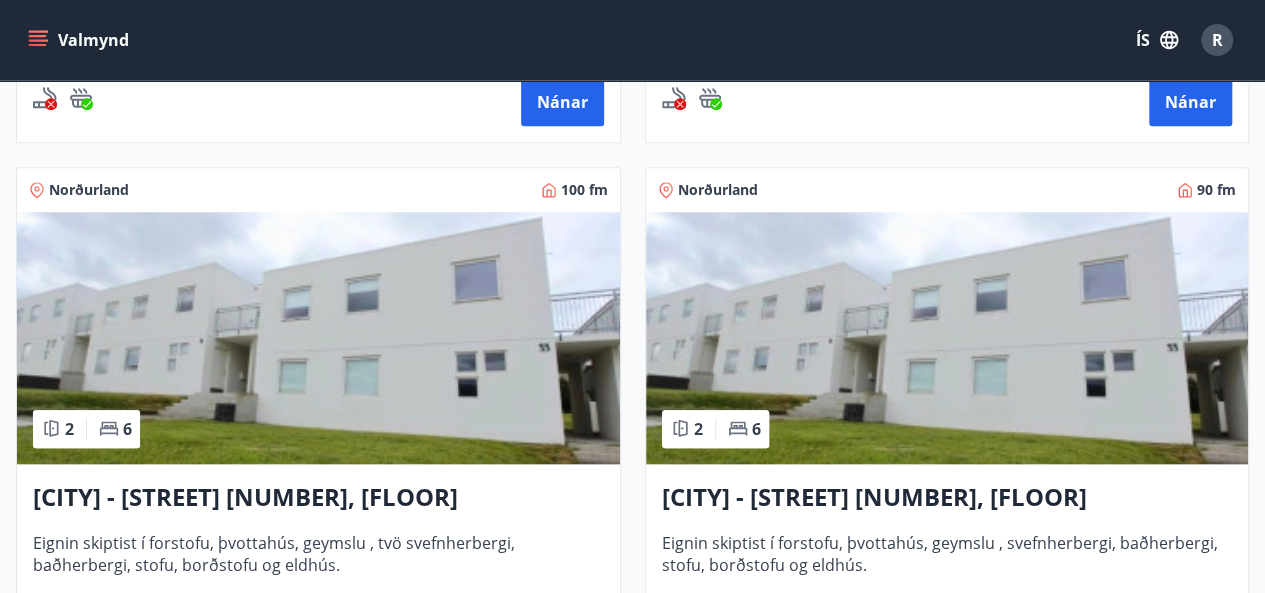 scroll, scrollTop: 0, scrollLeft: 0, axis: both 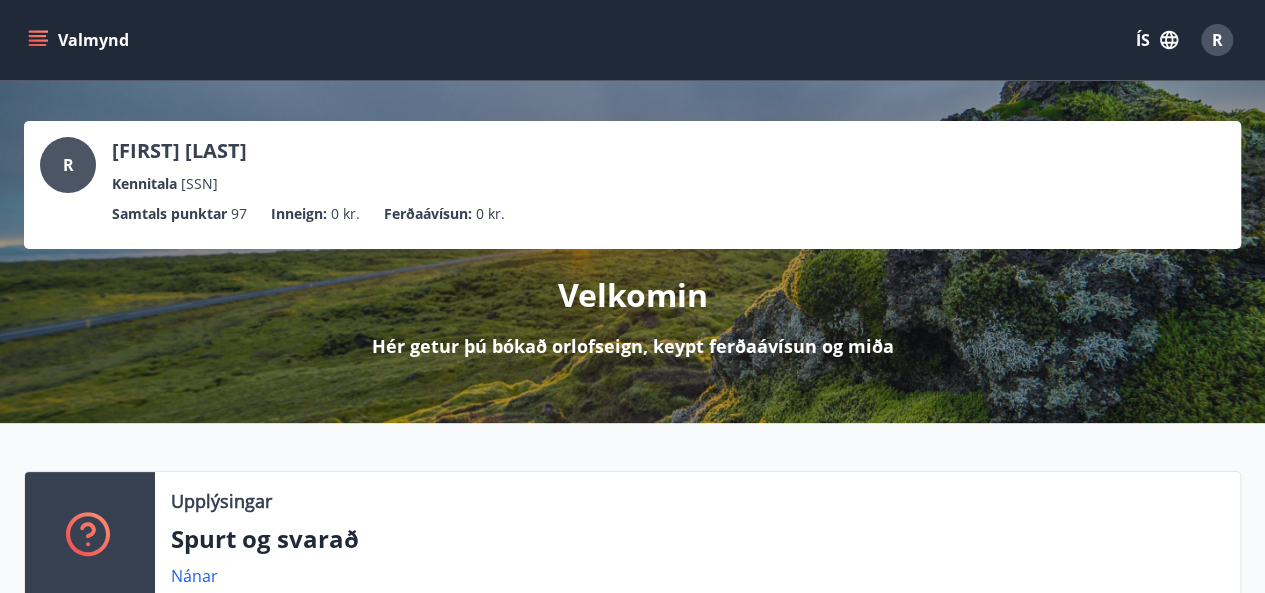 click 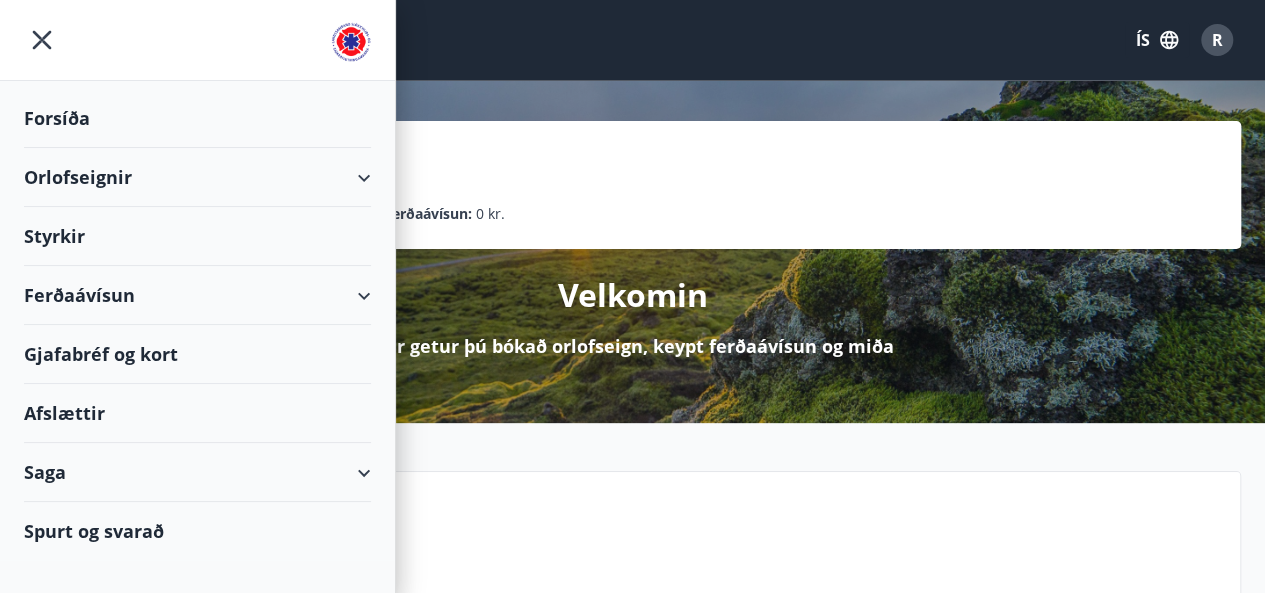 click on "Gjafabréf og kort" at bounding box center (197, 354) 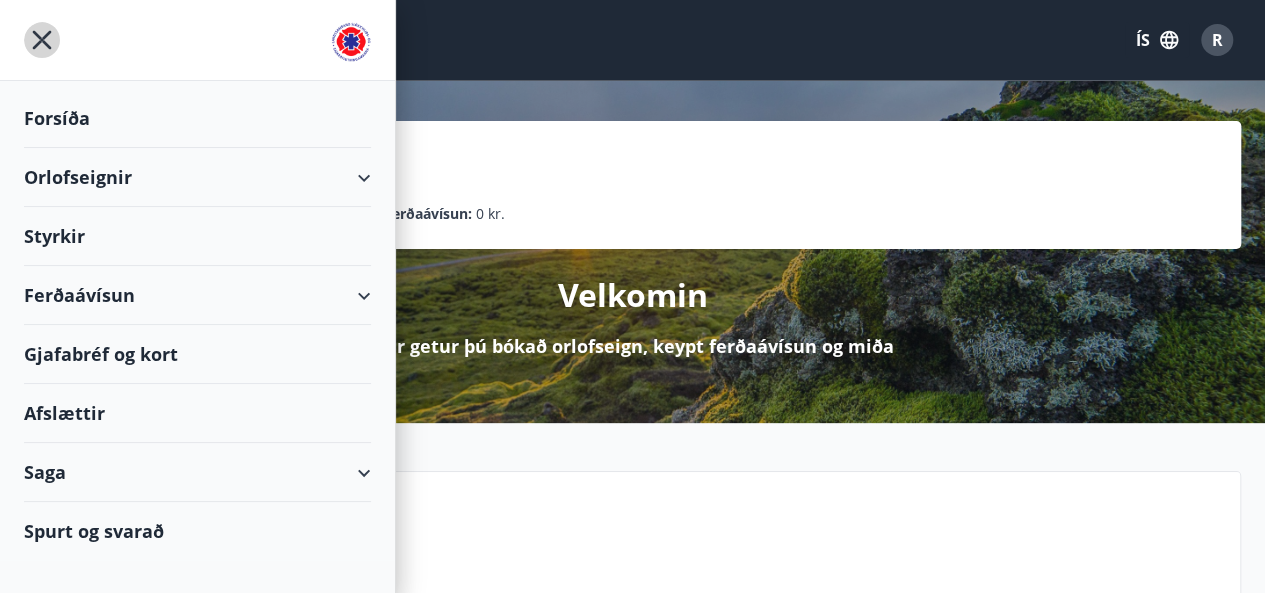 click 